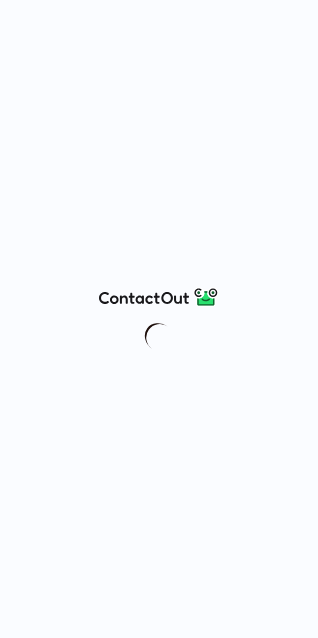 scroll, scrollTop: 0, scrollLeft: 0, axis: both 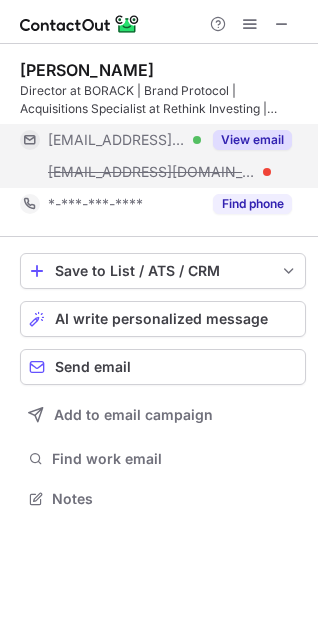 click on "View email" at bounding box center [252, 140] 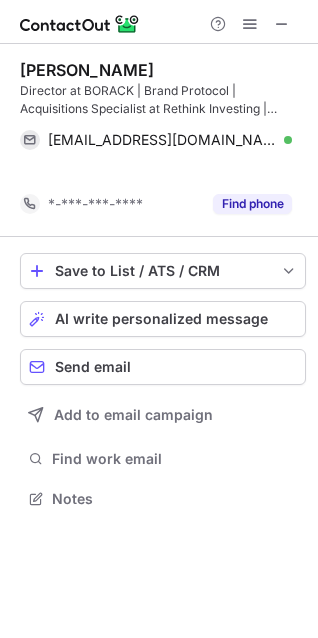 scroll, scrollTop: 452, scrollLeft: 318, axis: both 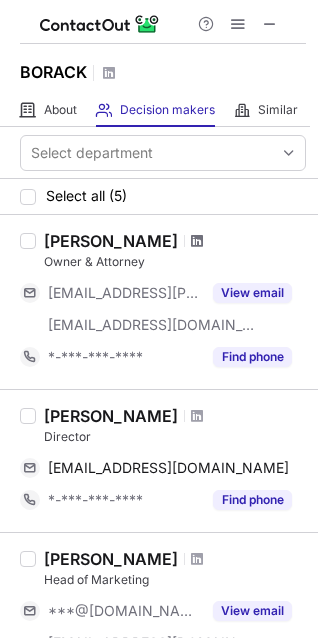 click at bounding box center (197, 241) 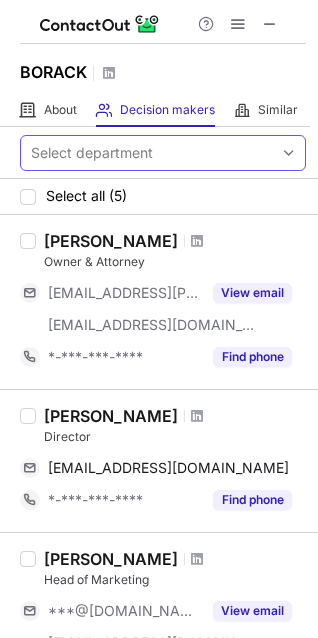click on "Select department" at bounding box center (147, 153) 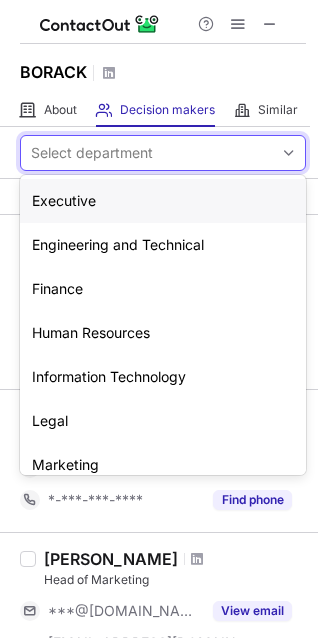 click on "Select department" at bounding box center (147, 153) 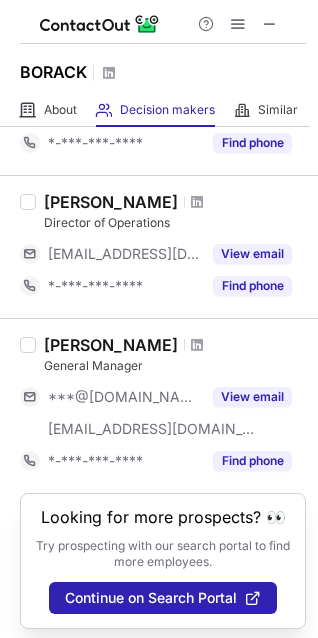 scroll, scrollTop: 556, scrollLeft: 0, axis: vertical 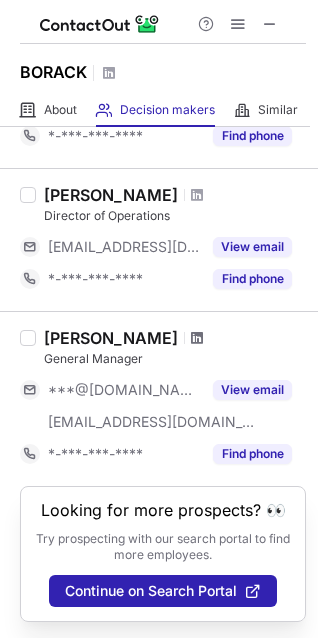 click at bounding box center (197, 338) 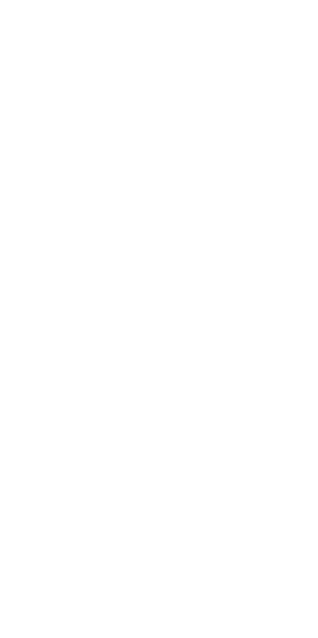 scroll, scrollTop: 0, scrollLeft: 0, axis: both 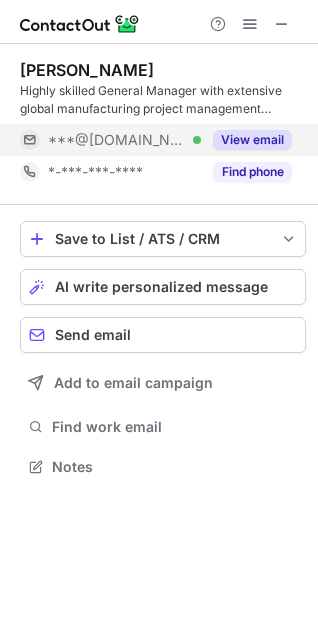 click on "View email" at bounding box center [252, 140] 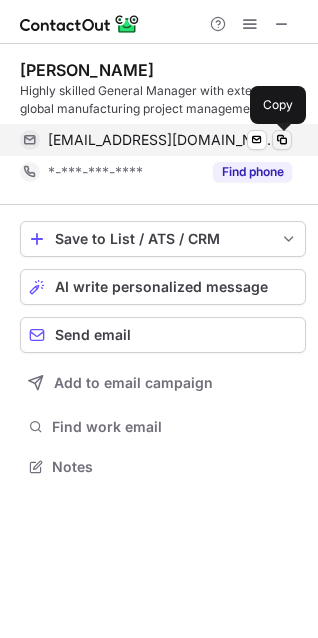 click at bounding box center [282, 140] 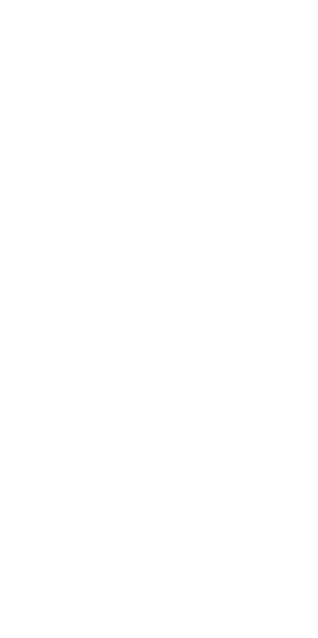 scroll, scrollTop: 0, scrollLeft: 0, axis: both 